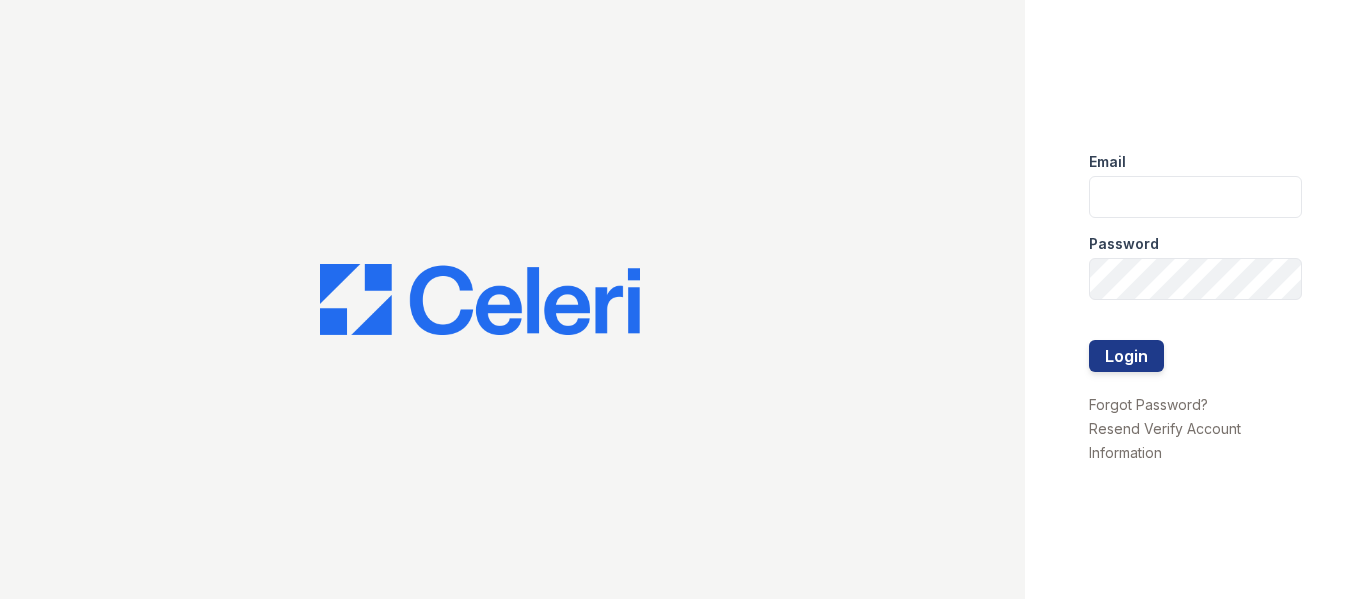 scroll, scrollTop: 0, scrollLeft: 0, axis: both 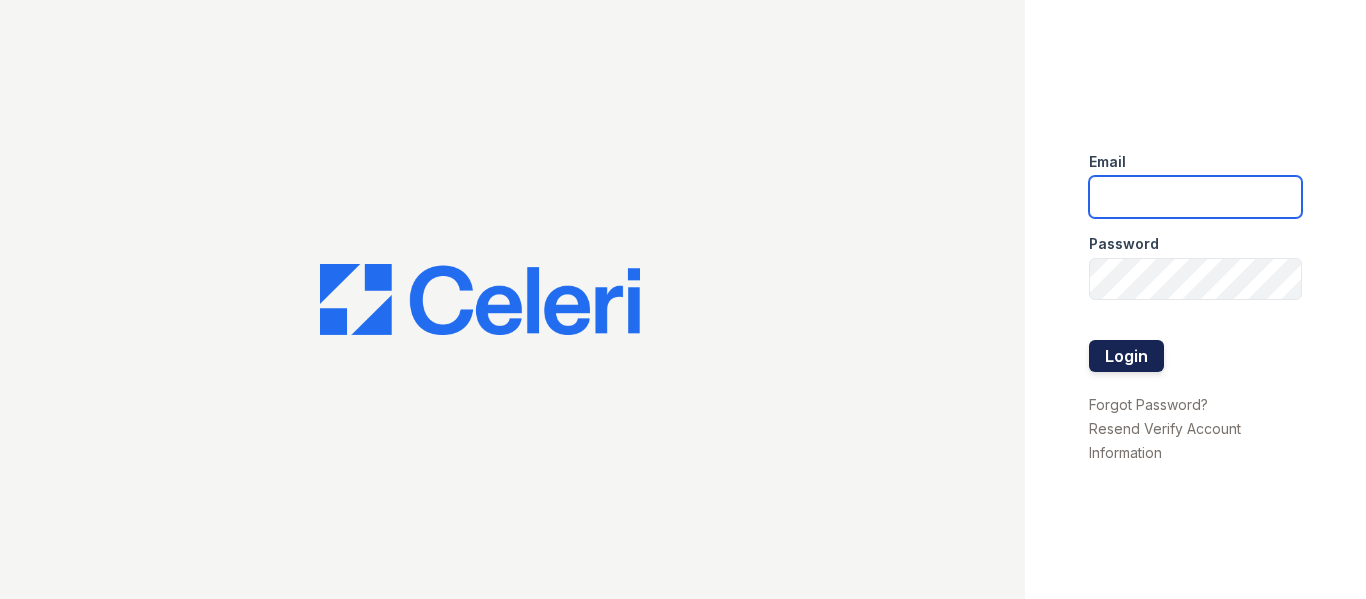 type on "[USERNAME]@[DOMAIN]" 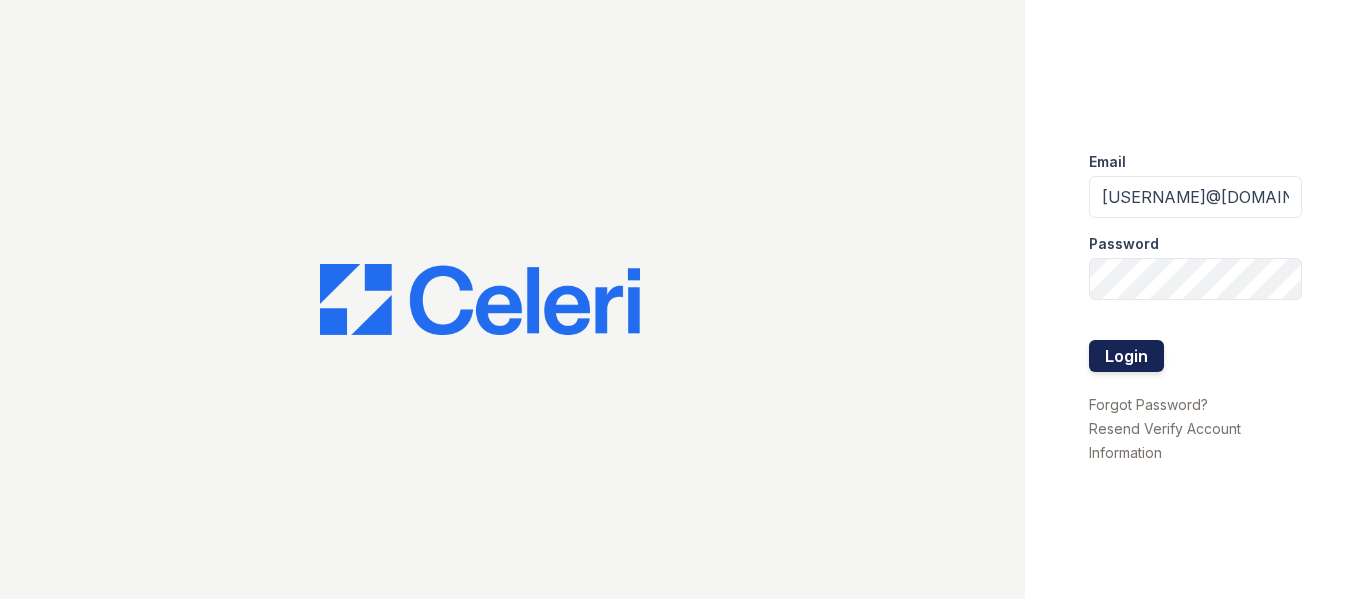 click on "Login" at bounding box center [1126, 356] 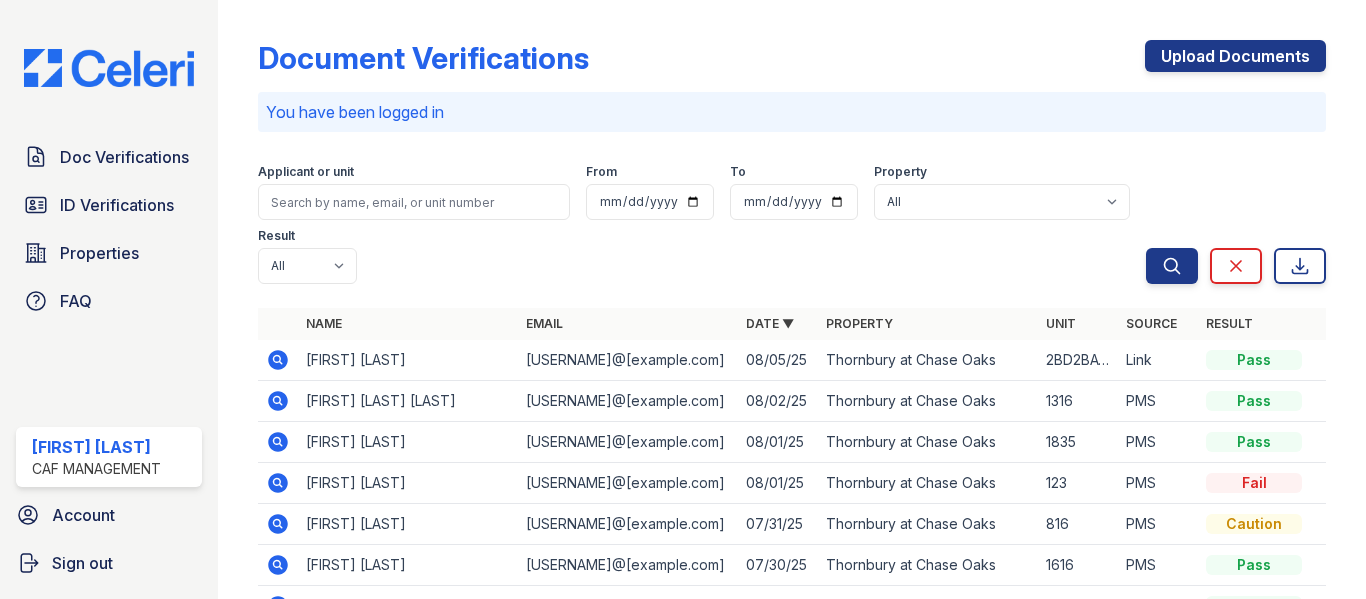 scroll, scrollTop: 0, scrollLeft: 0, axis: both 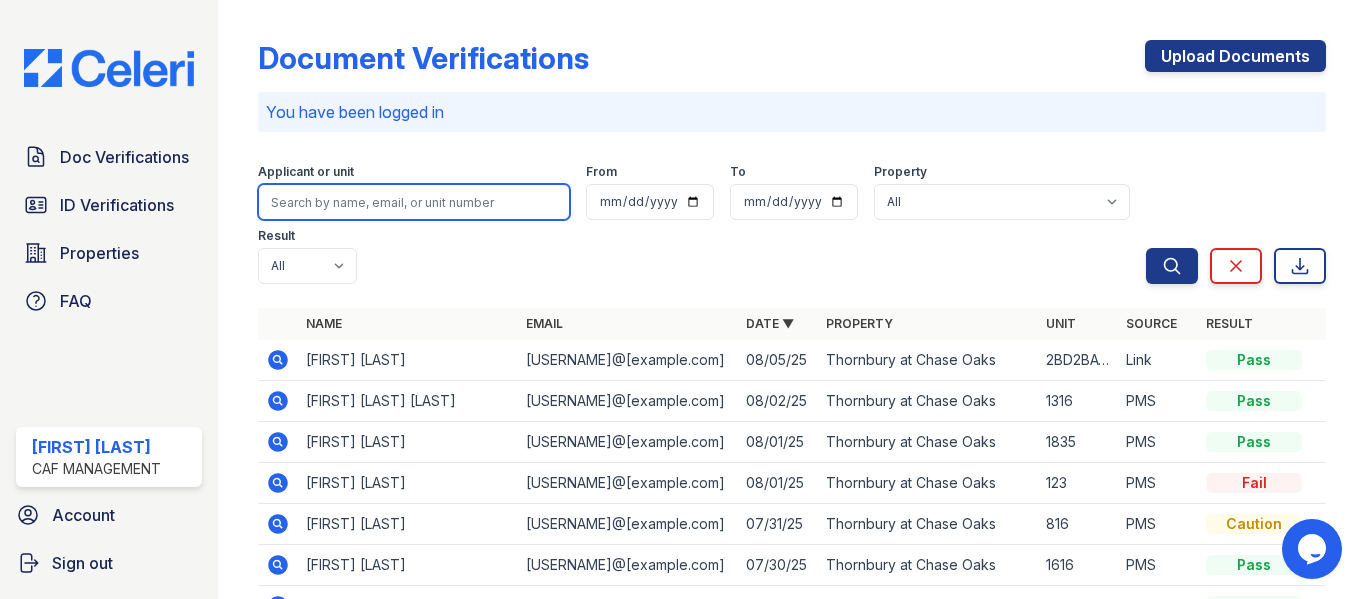 click at bounding box center (414, 202) 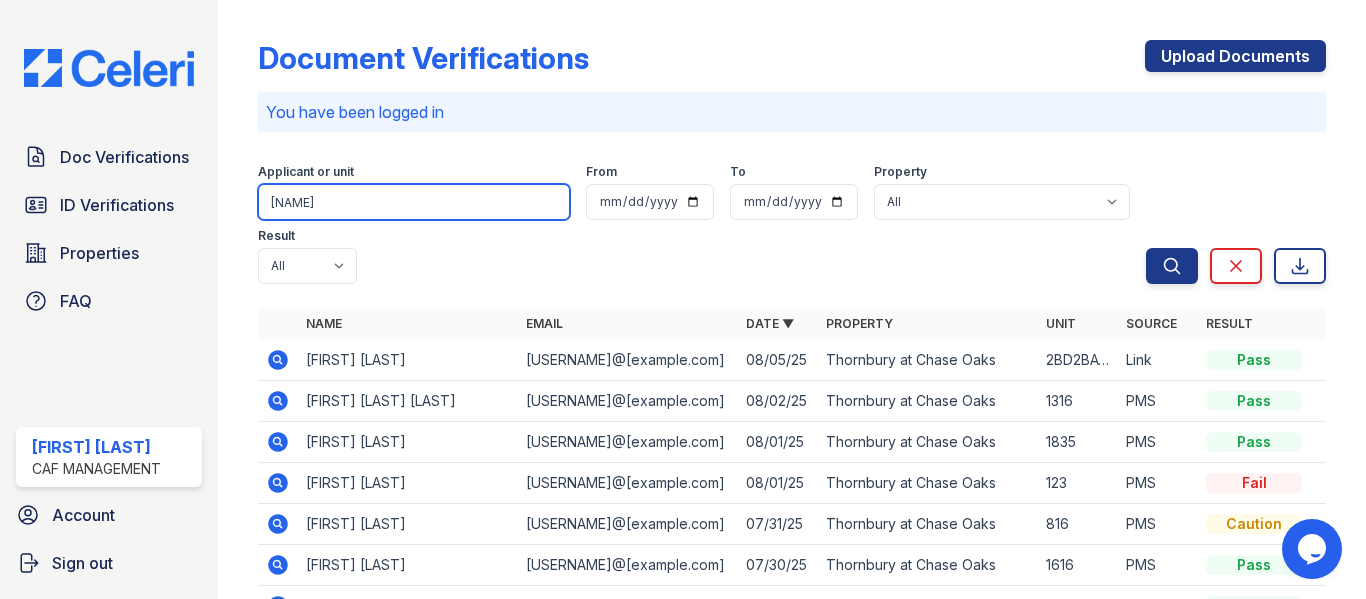 type on "aaron" 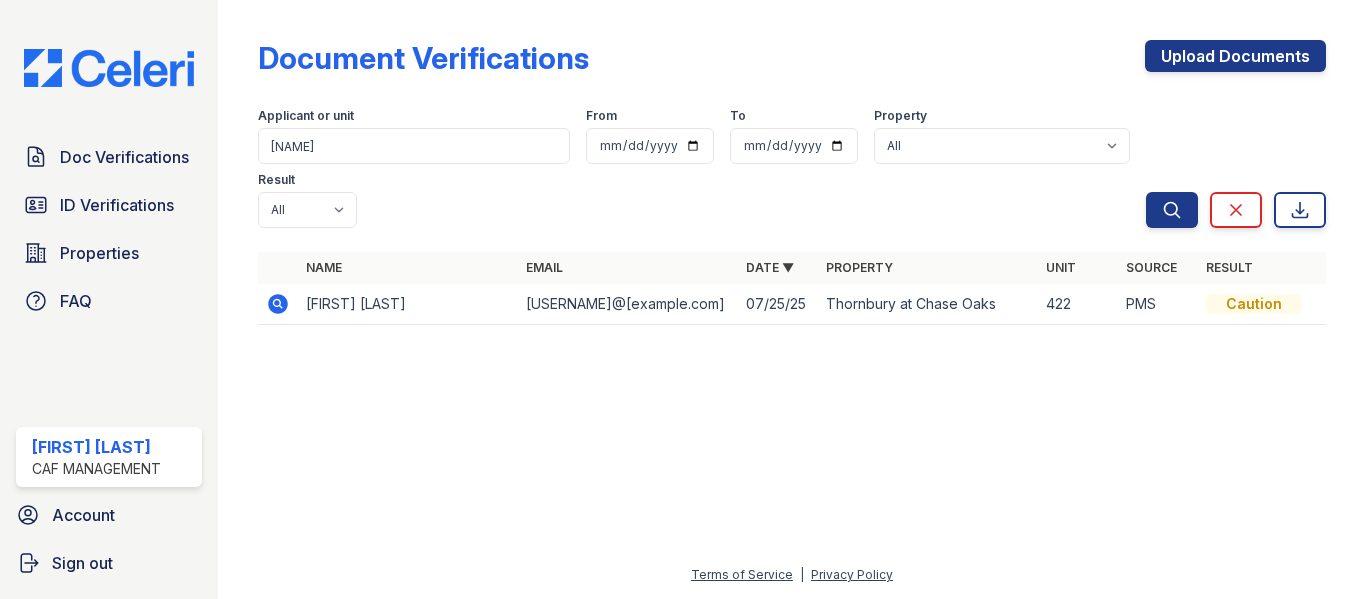 drag, startPoint x: 278, startPoint y: 308, endPoint x: 267, endPoint y: 319, distance: 15.556349 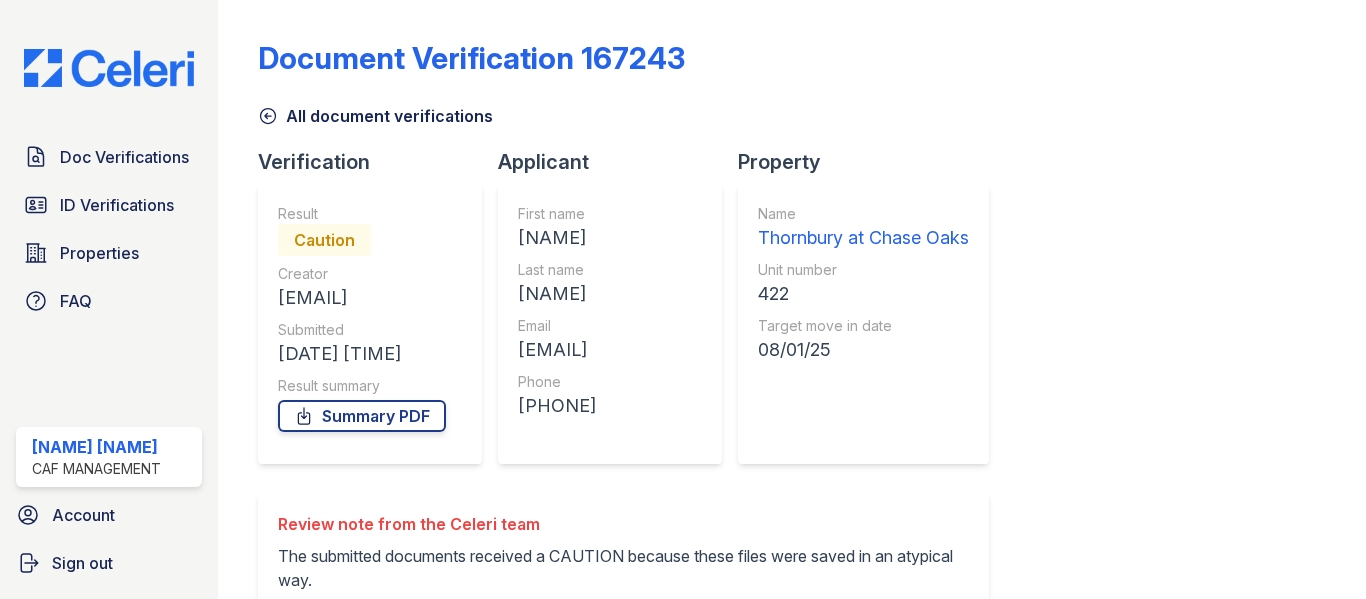scroll, scrollTop: 0, scrollLeft: 0, axis: both 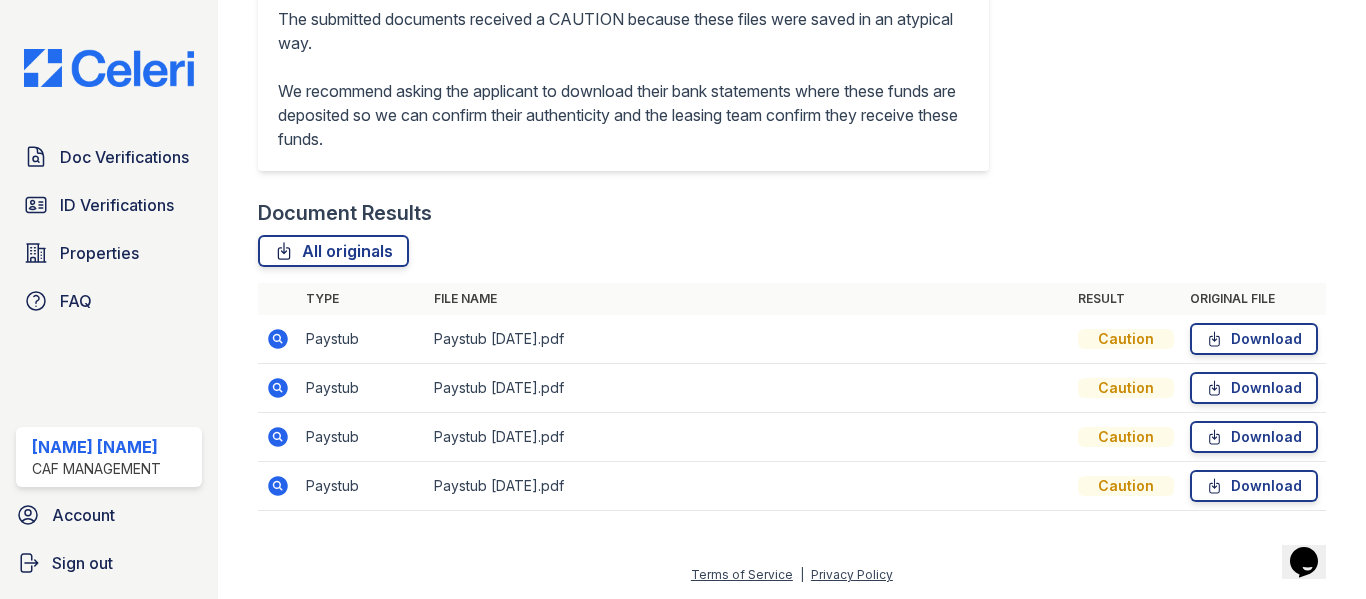 click 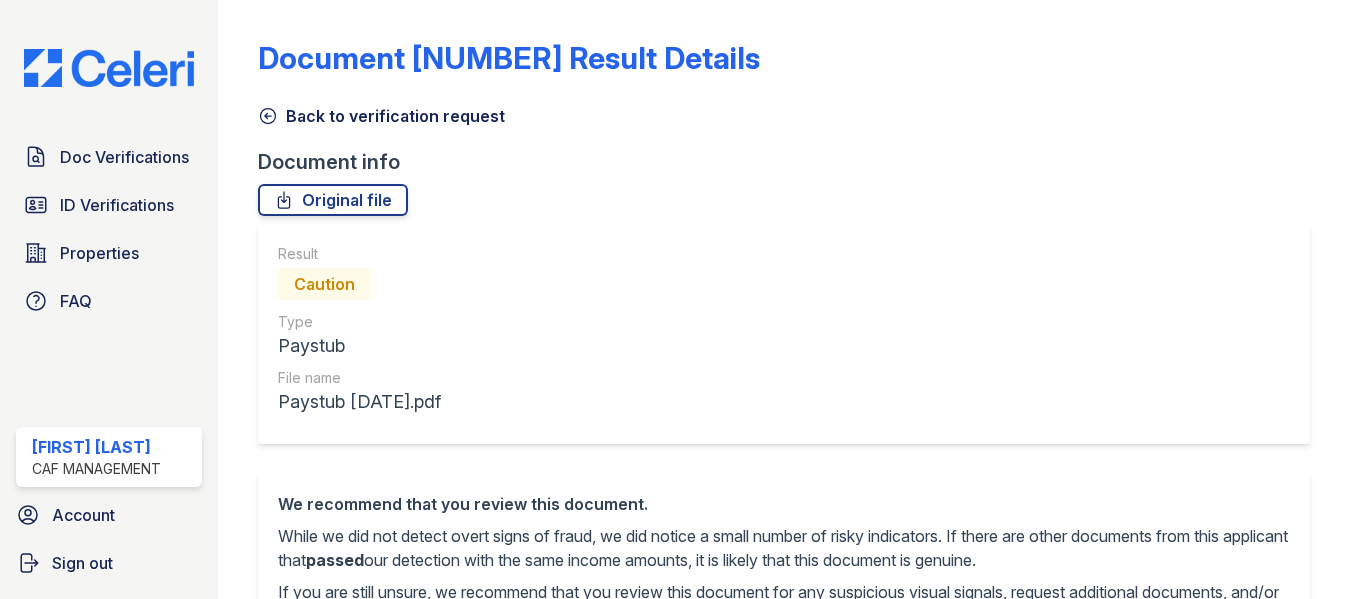 scroll, scrollTop: 0, scrollLeft: 0, axis: both 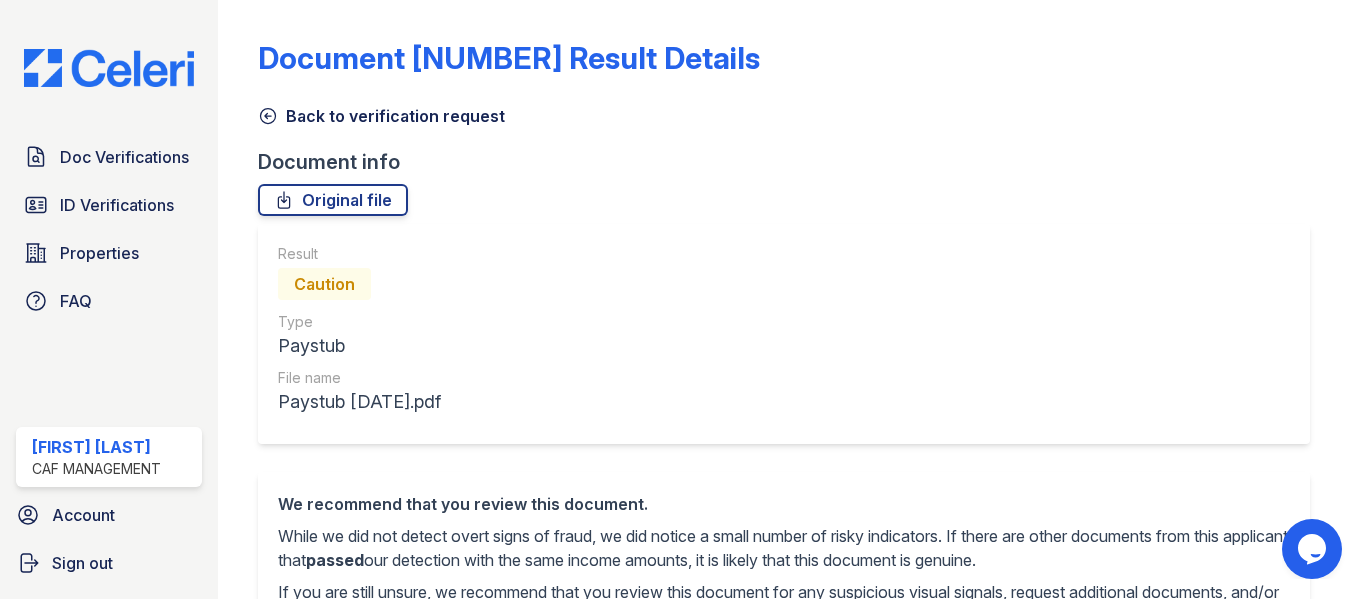 click 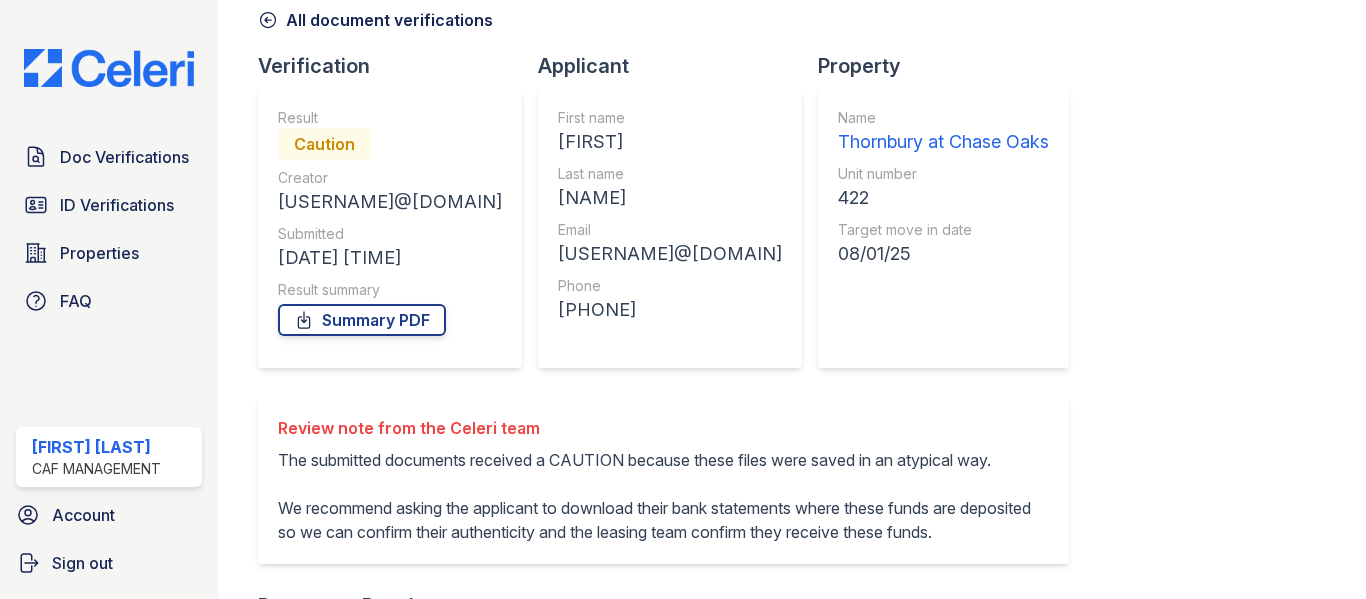 scroll, scrollTop: 0, scrollLeft: 0, axis: both 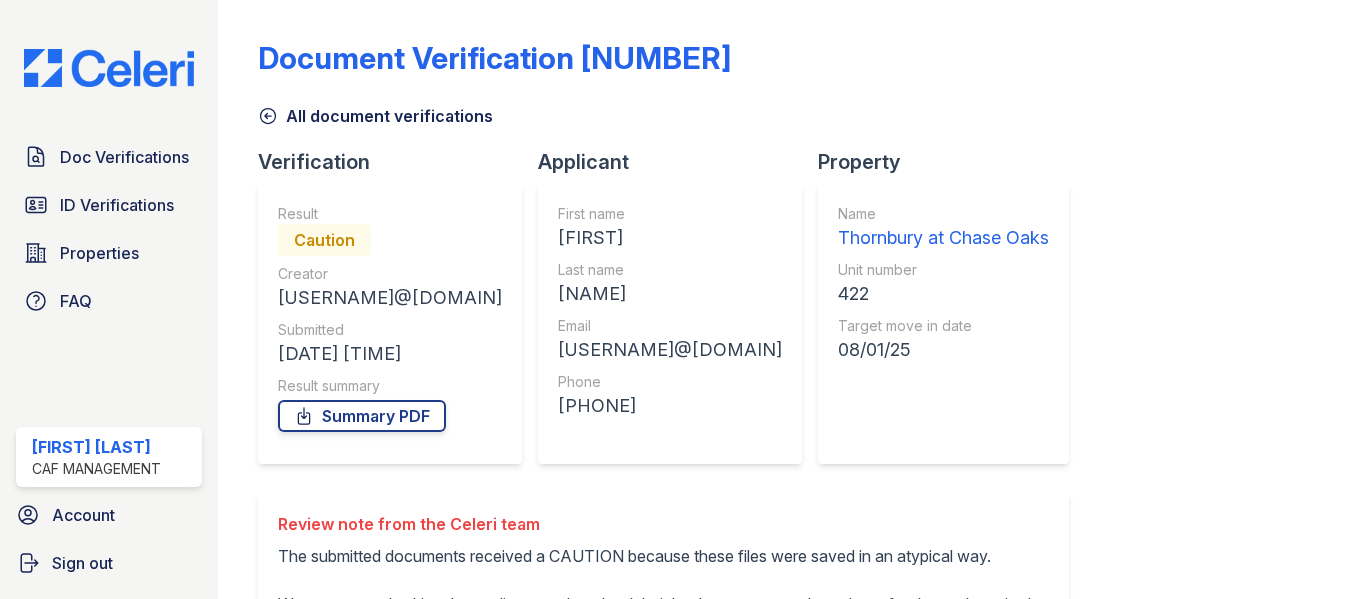 click 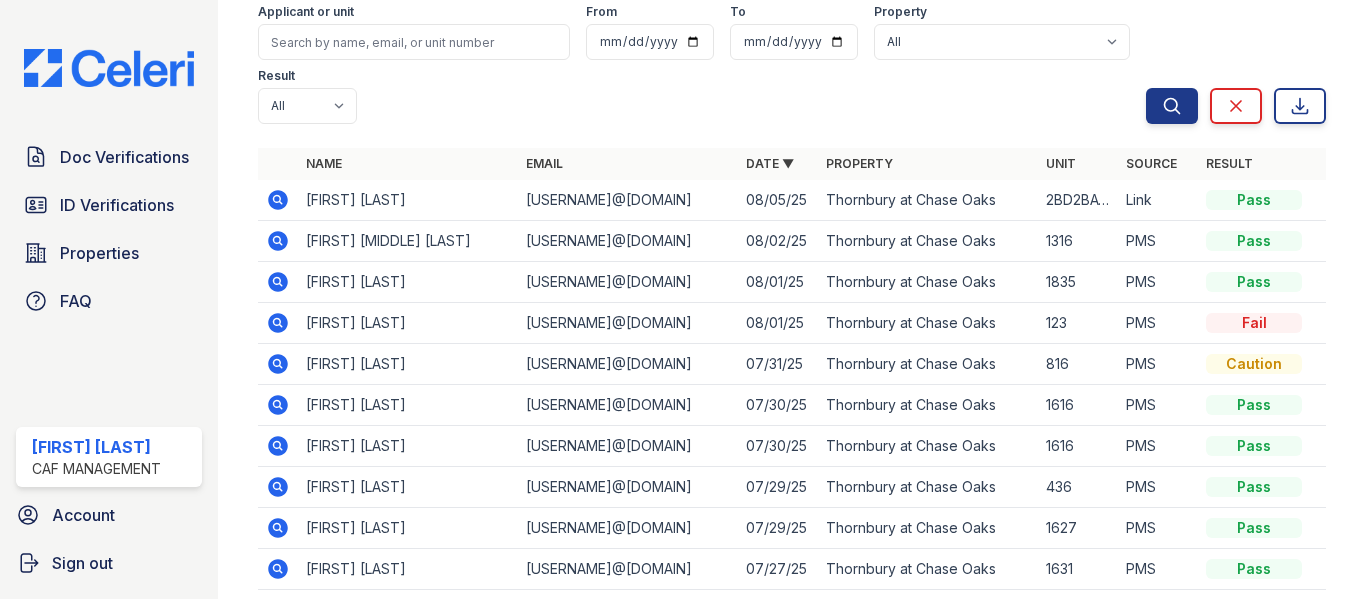scroll, scrollTop: 0, scrollLeft: 0, axis: both 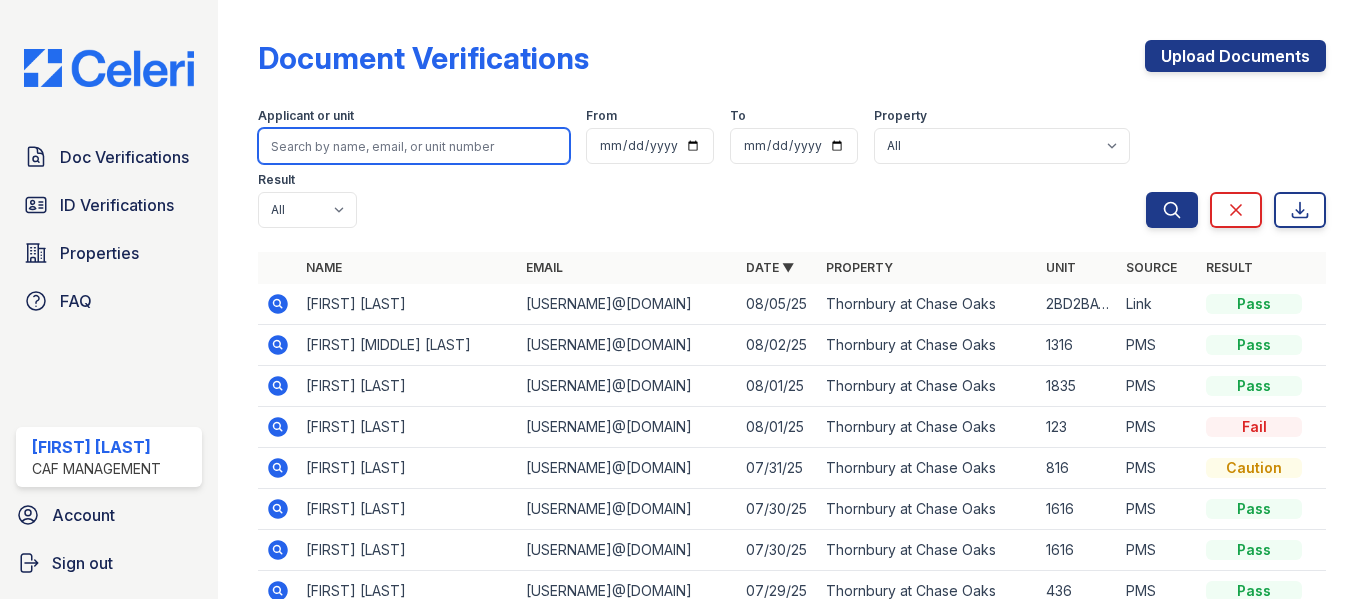 drag, startPoint x: 332, startPoint y: 156, endPoint x: 322, endPoint y: 175, distance: 21.470911 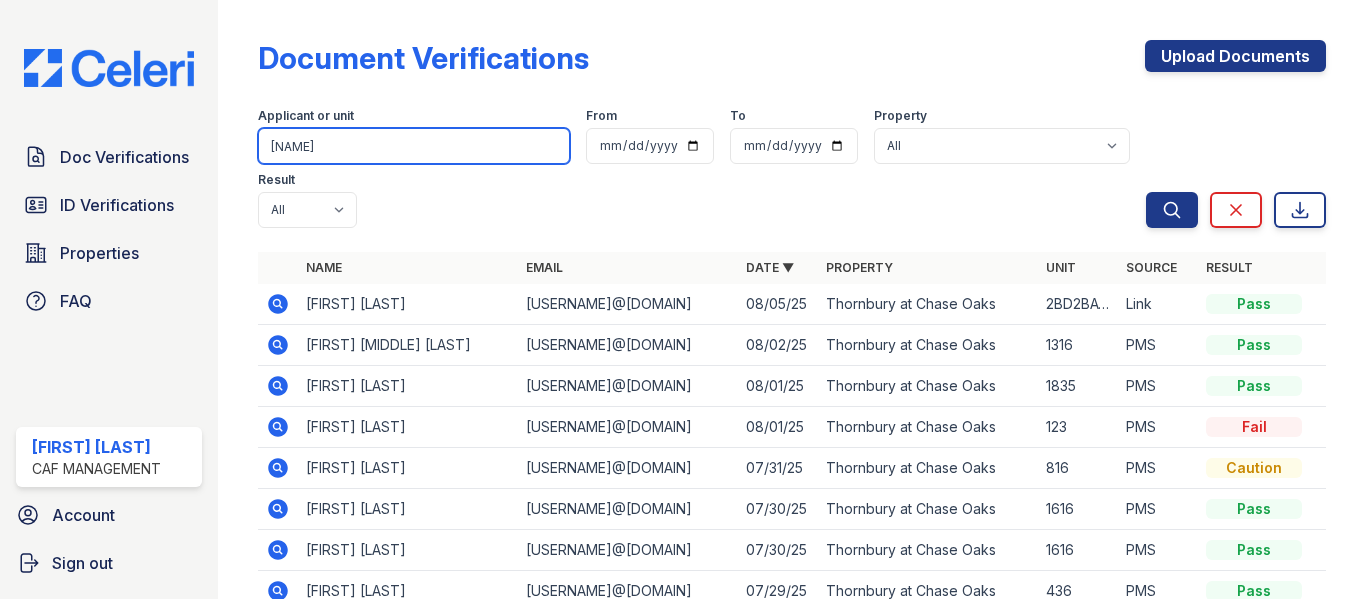type on "goss" 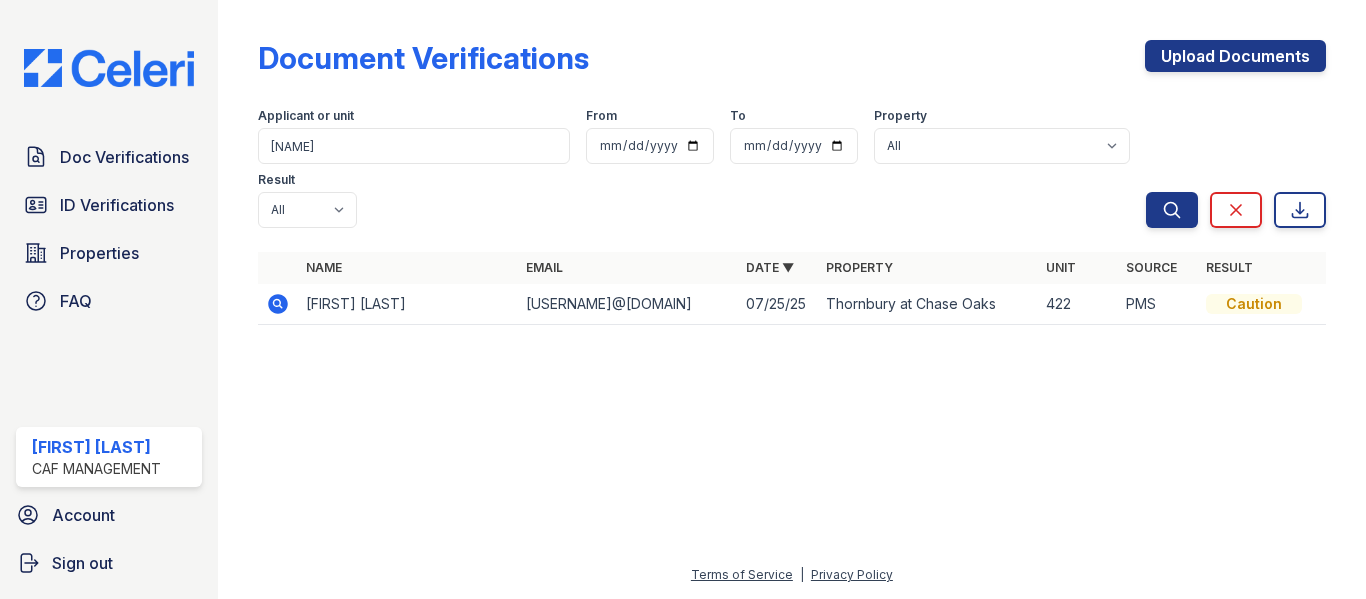 drag, startPoint x: 106, startPoint y: 202, endPoint x: 236, endPoint y: 150, distance: 140.01428 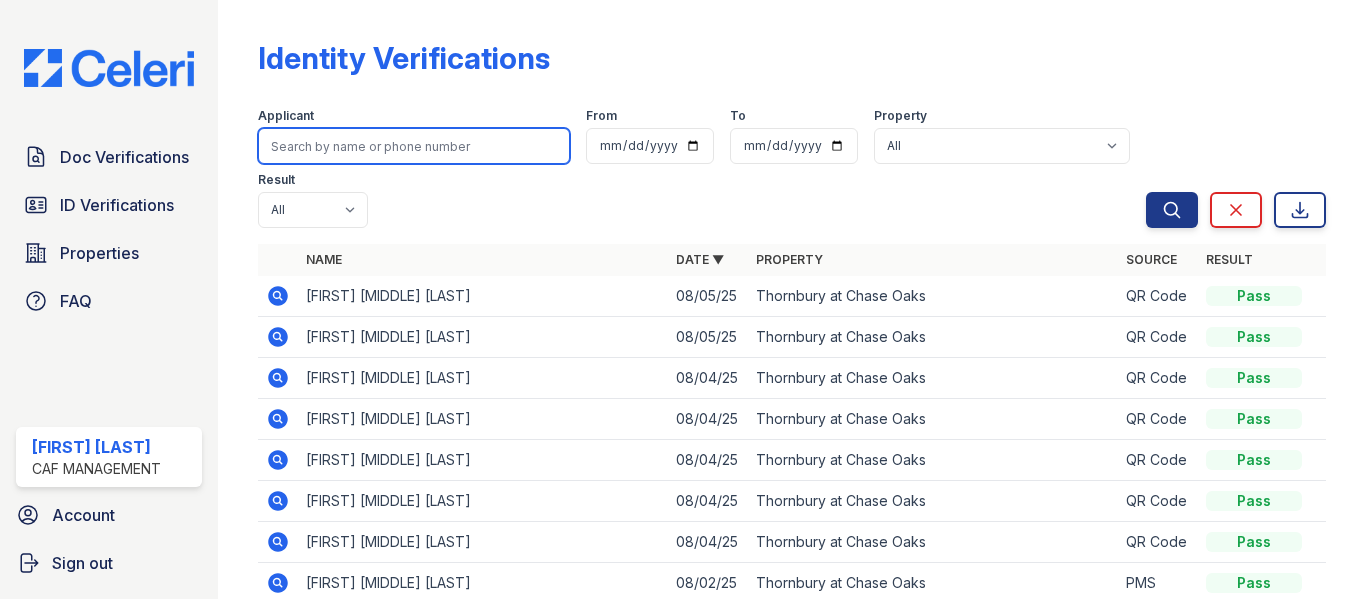 drag, startPoint x: 350, startPoint y: 146, endPoint x: 378, endPoint y: 115, distance: 41.773197 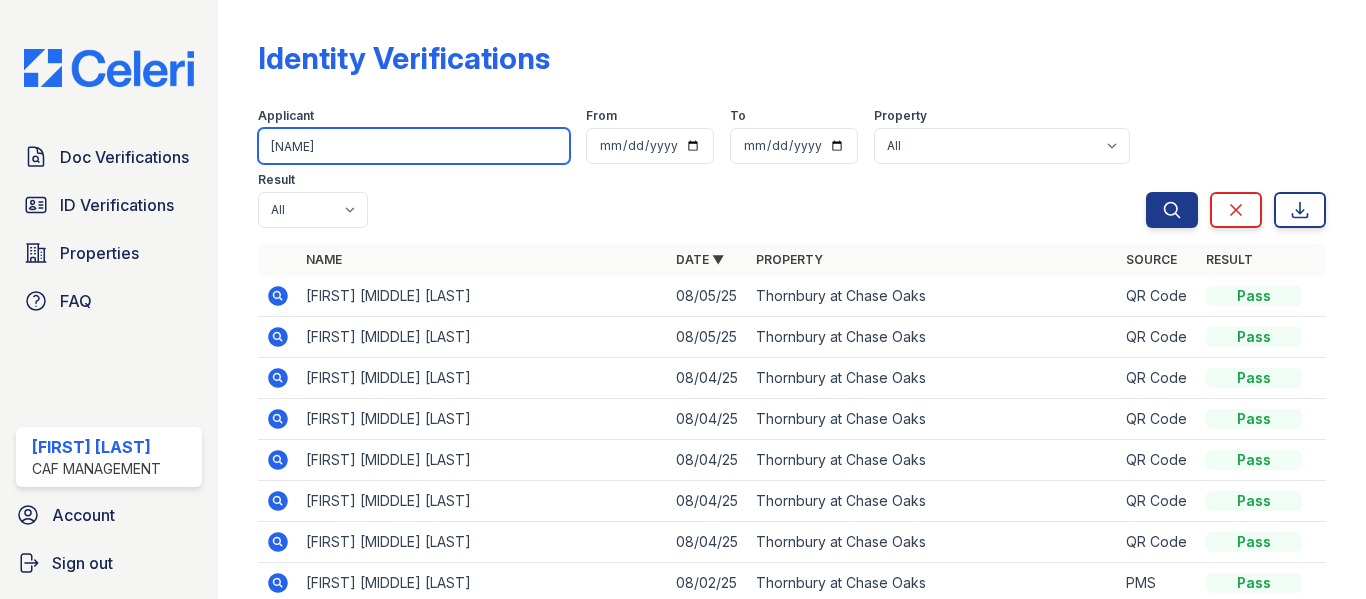 type on "alivia" 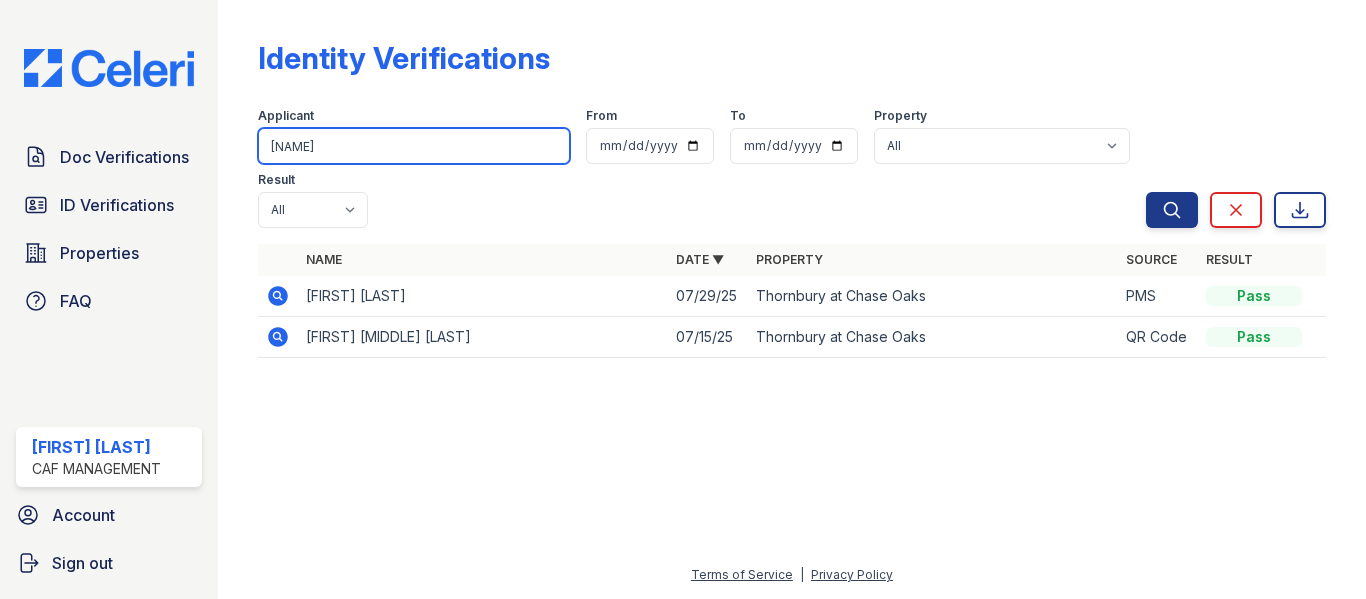 click on "alivia" at bounding box center (414, 146) 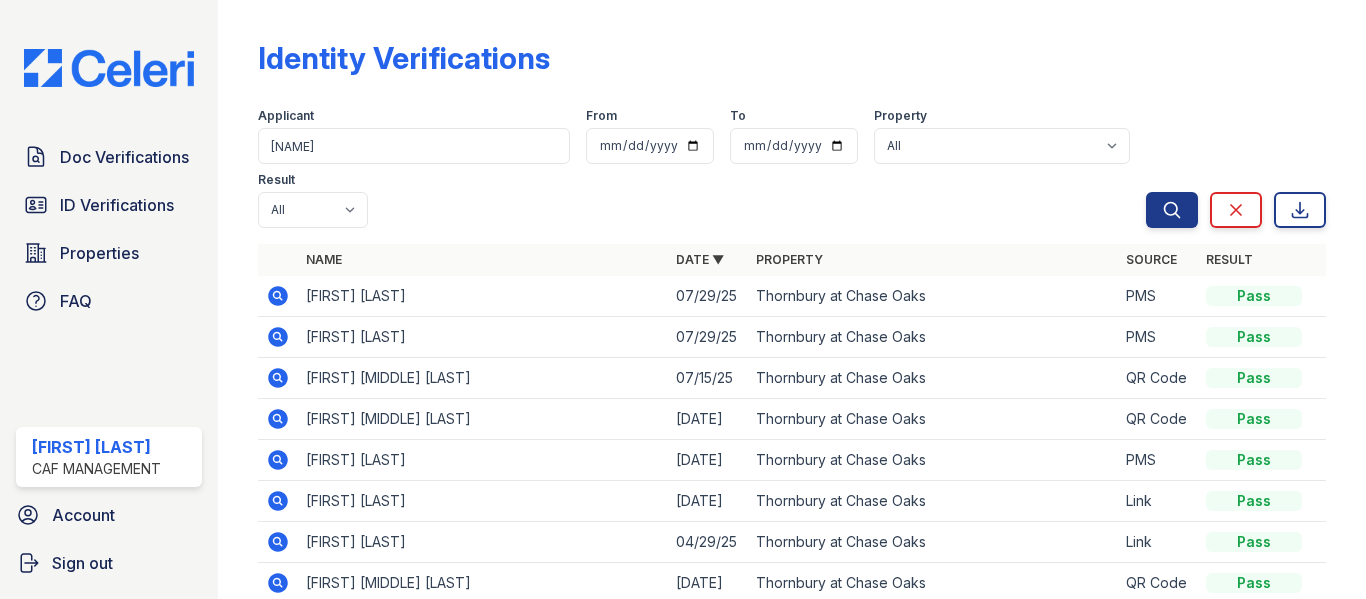 click 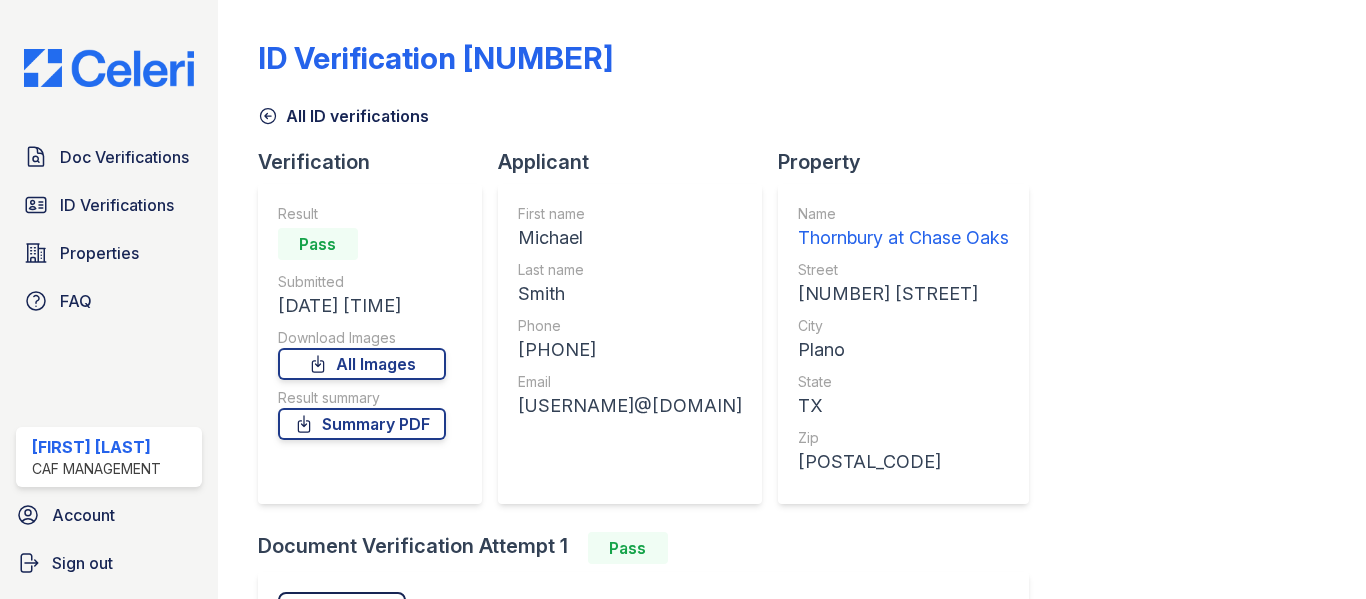 scroll, scrollTop: 0, scrollLeft: 0, axis: both 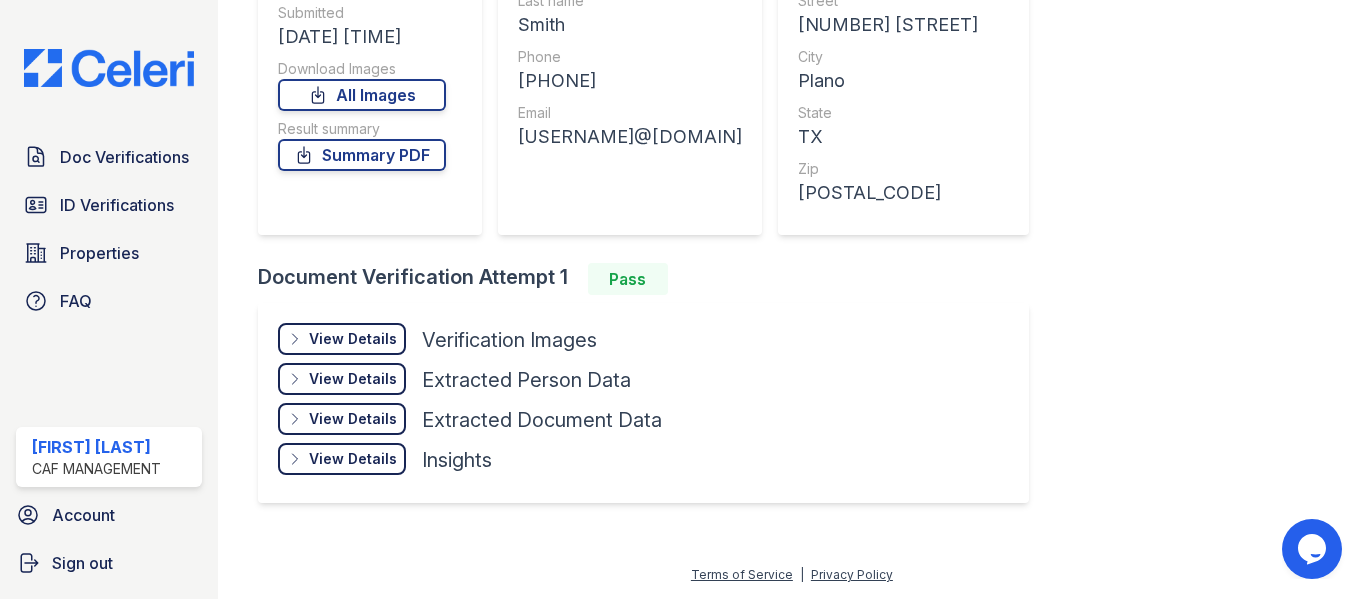 click on "View Details" at bounding box center (353, 339) 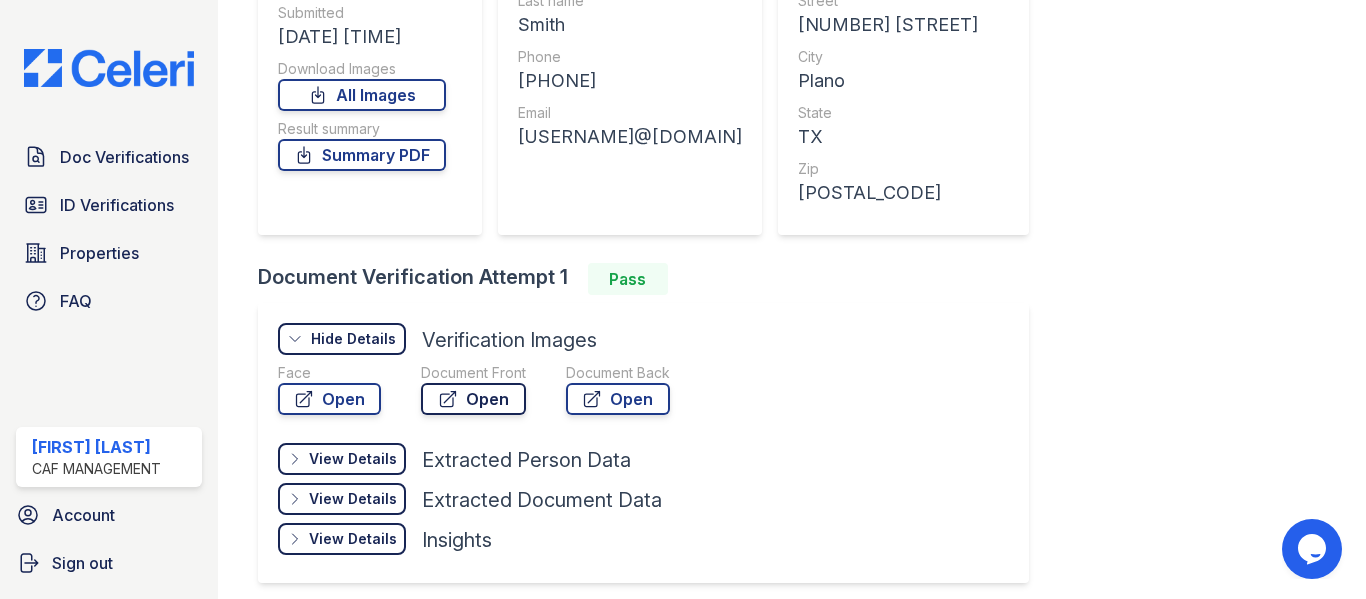 click on "Open" at bounding box center [473, 399] 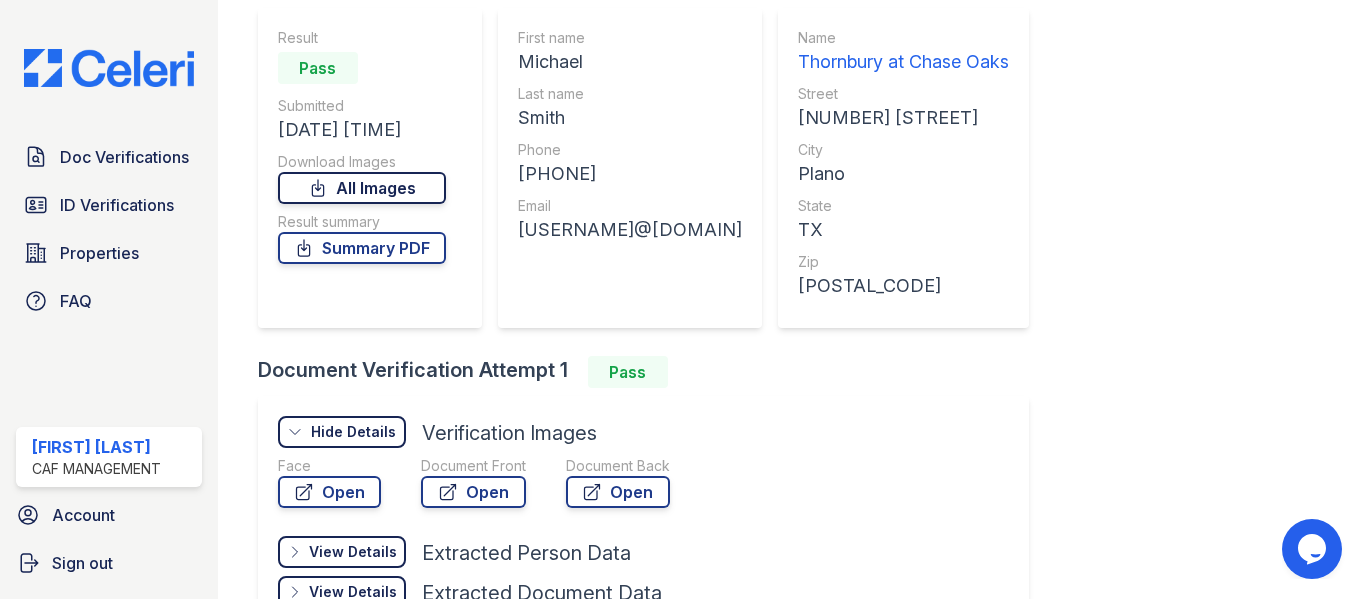 scroll, scrollTop: 0, scrollLeft: 0, axis: both 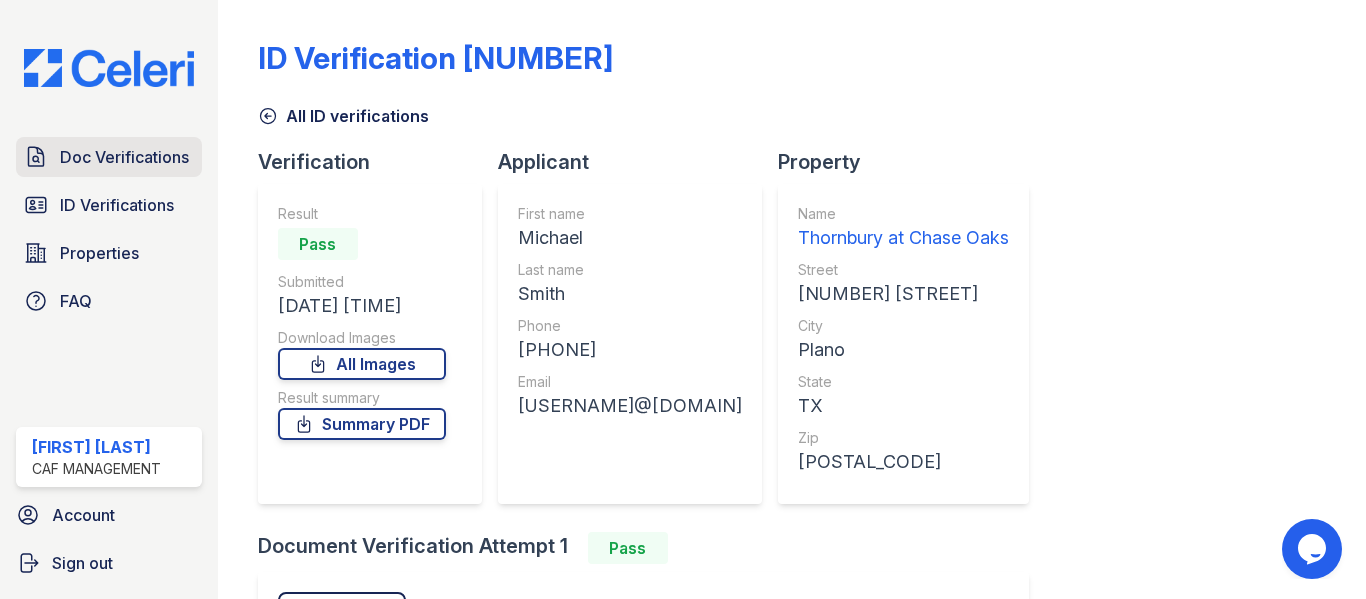 click on "Doc Verifications" at bounding box center [124, 157] 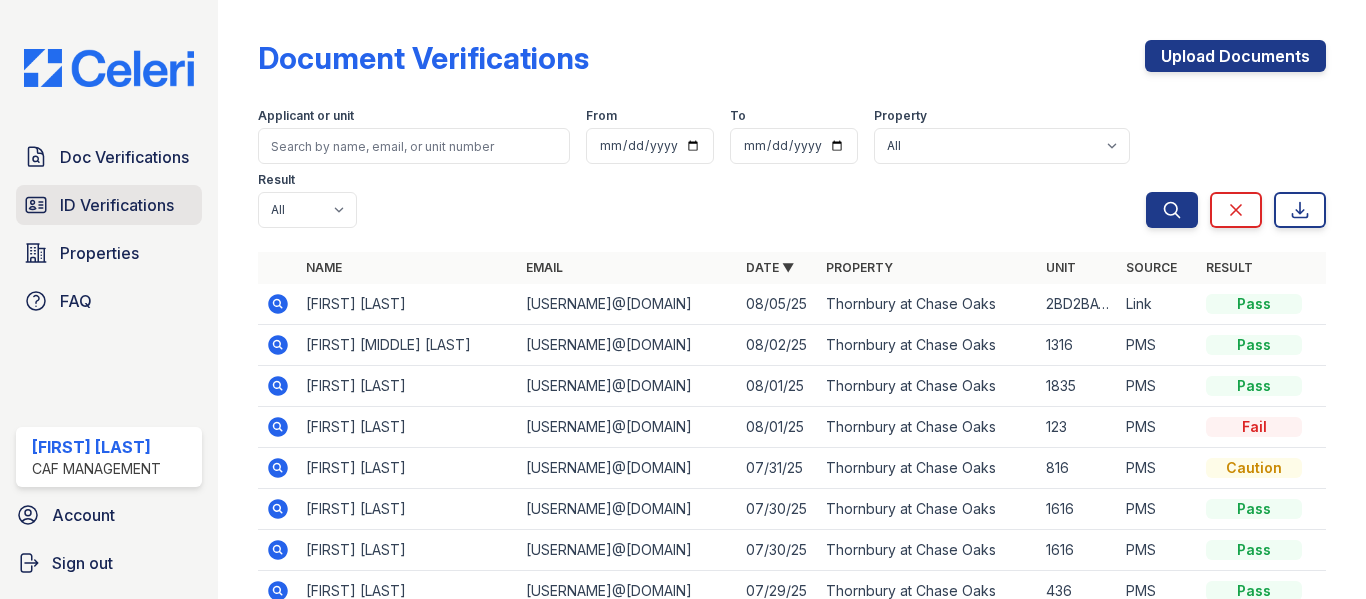 click on "ID Verifications" at bounding box center [117, 205] 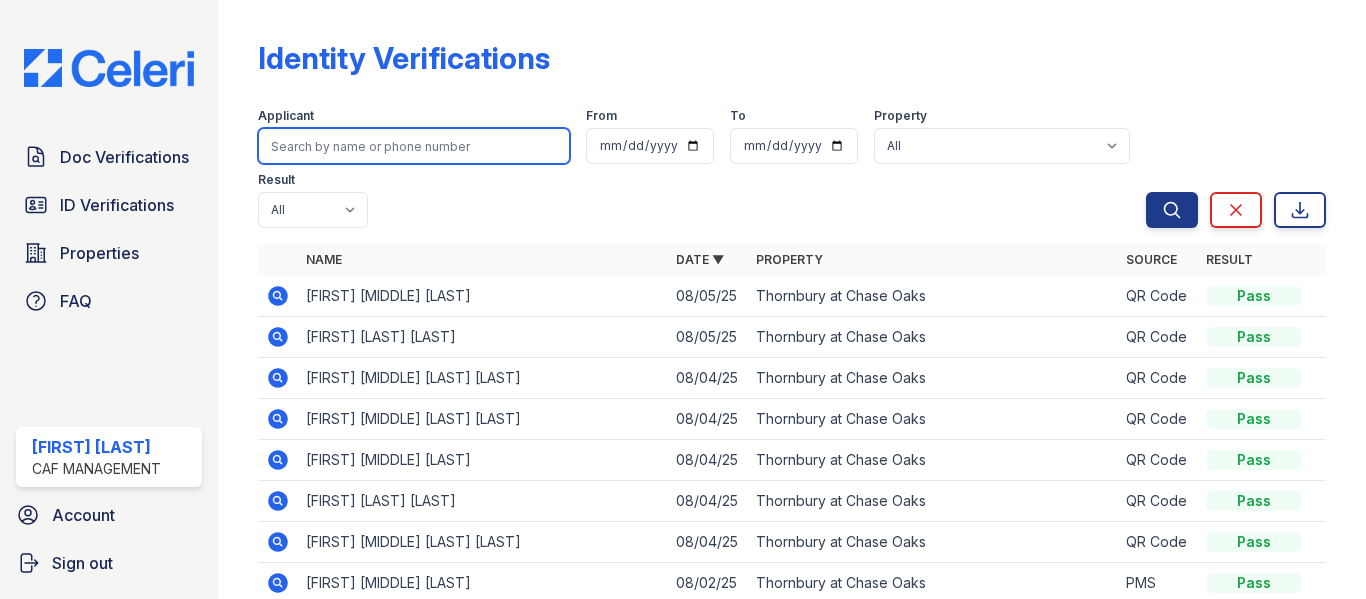 click at bounding box center [414, 146] 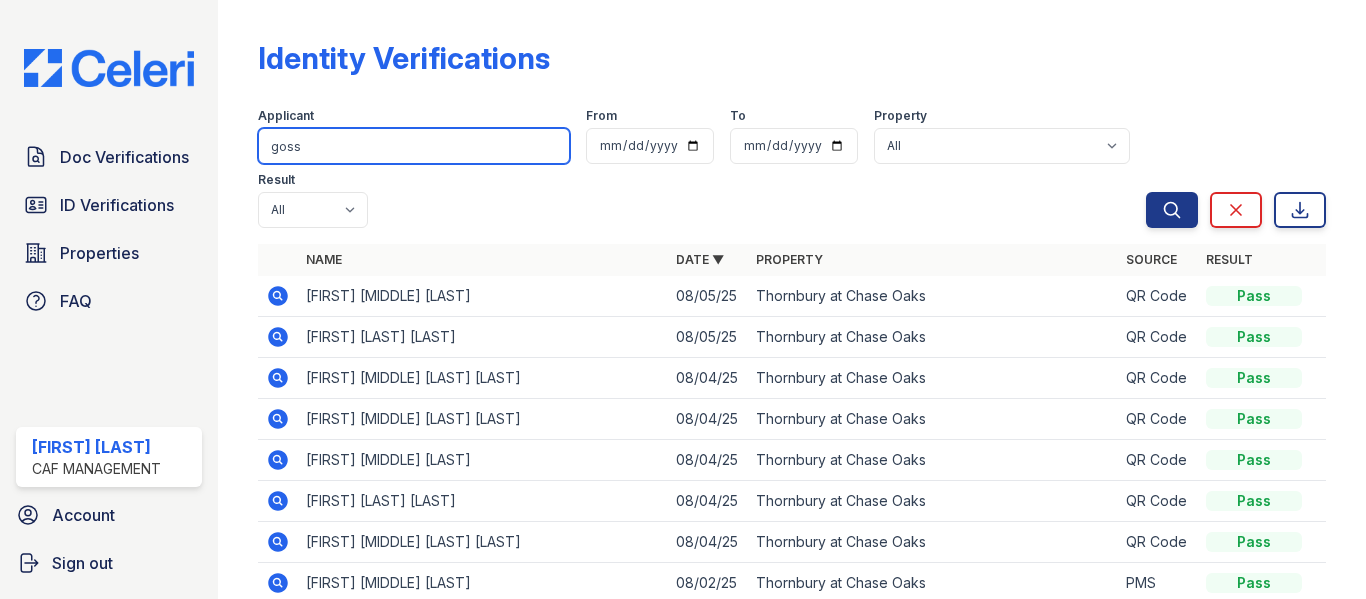 type on "goss" 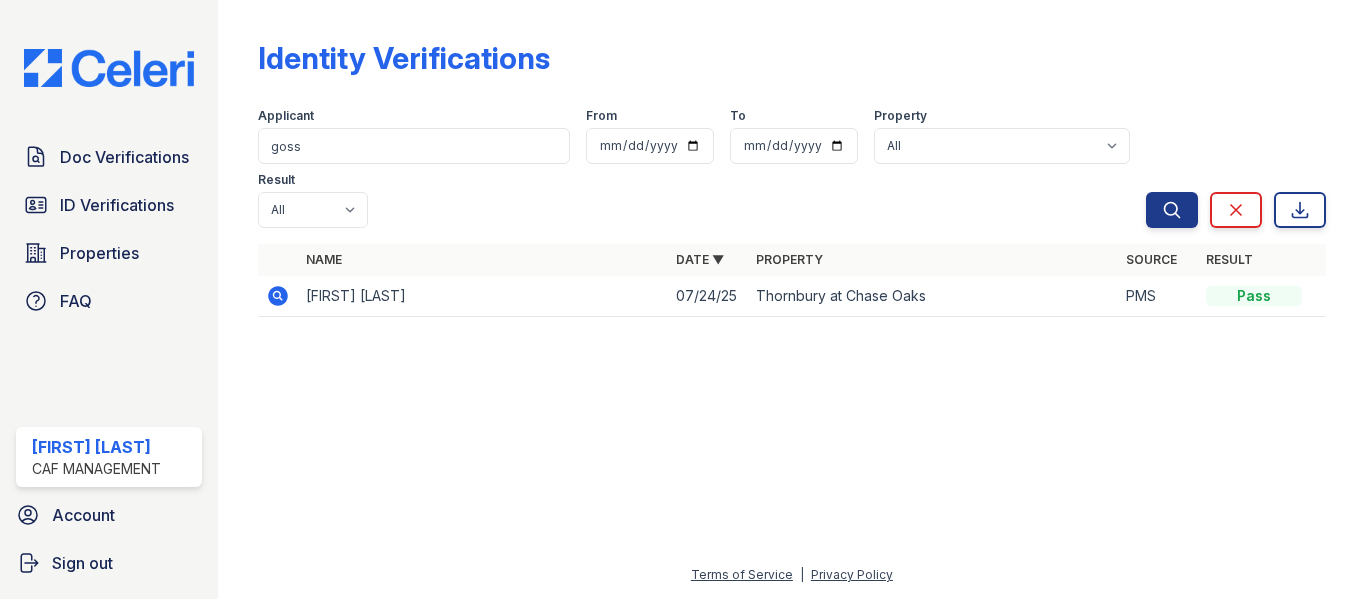 click 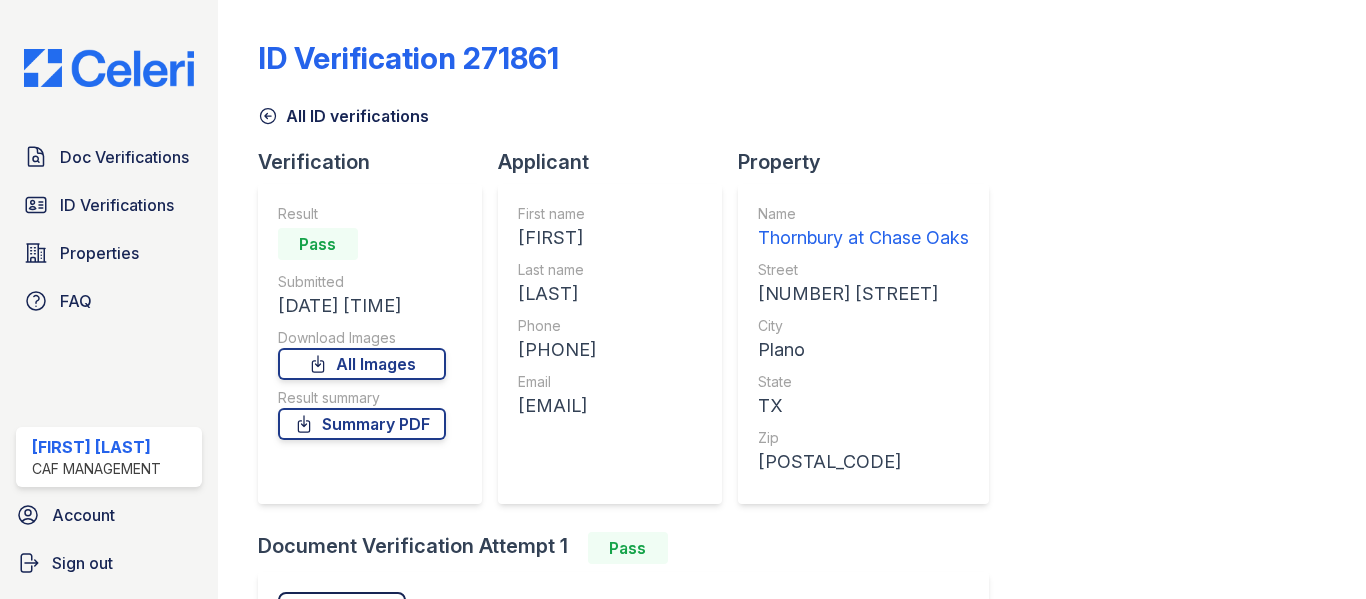 scroll, scrollTop: 0, scrollLeft: 0, axis: both 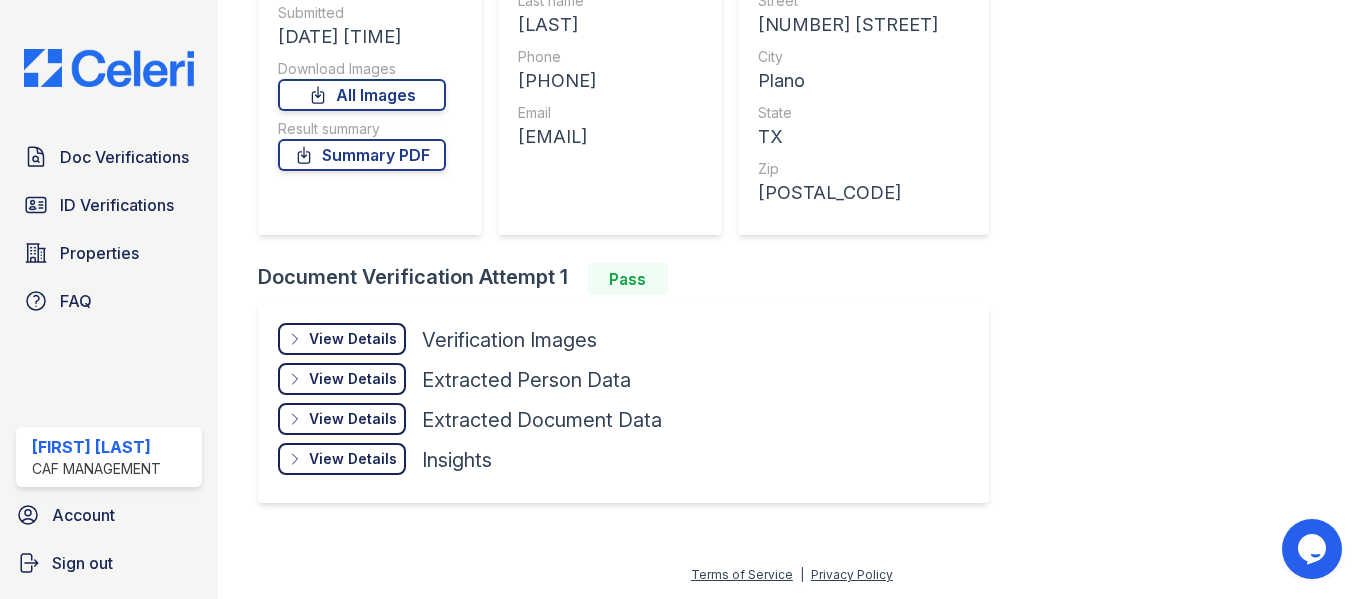click on "View Details
Details" at bounding box center (342, 339) 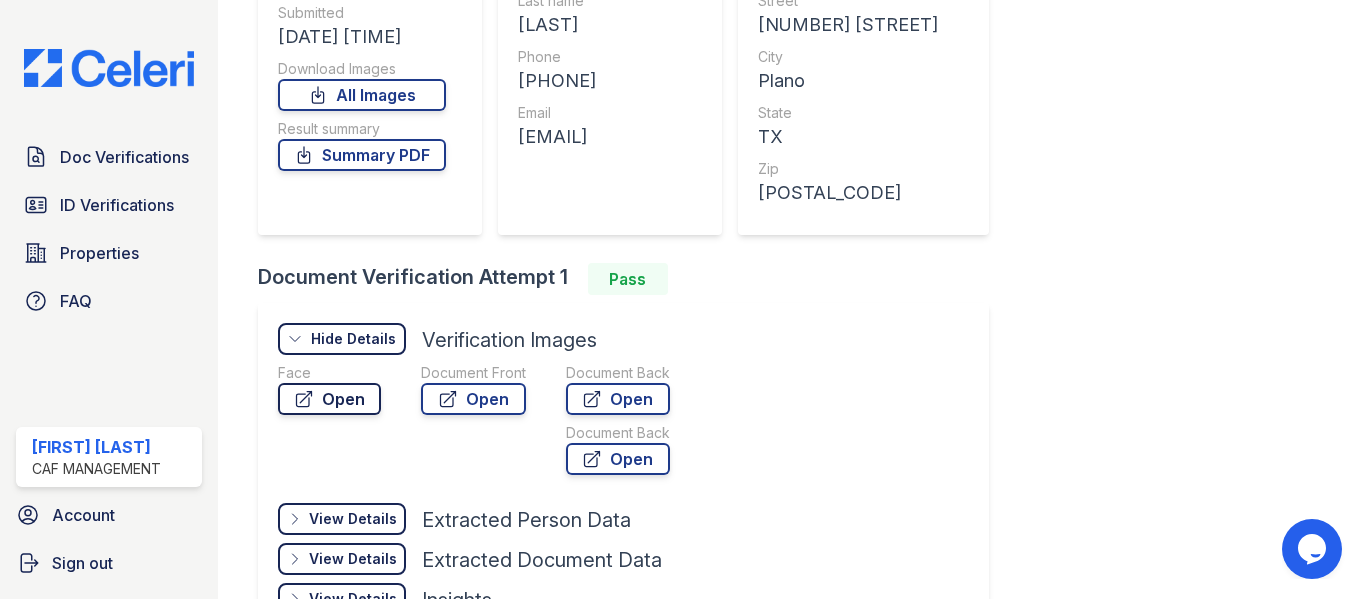 click on "Open" at bounding box center (329, 399) 